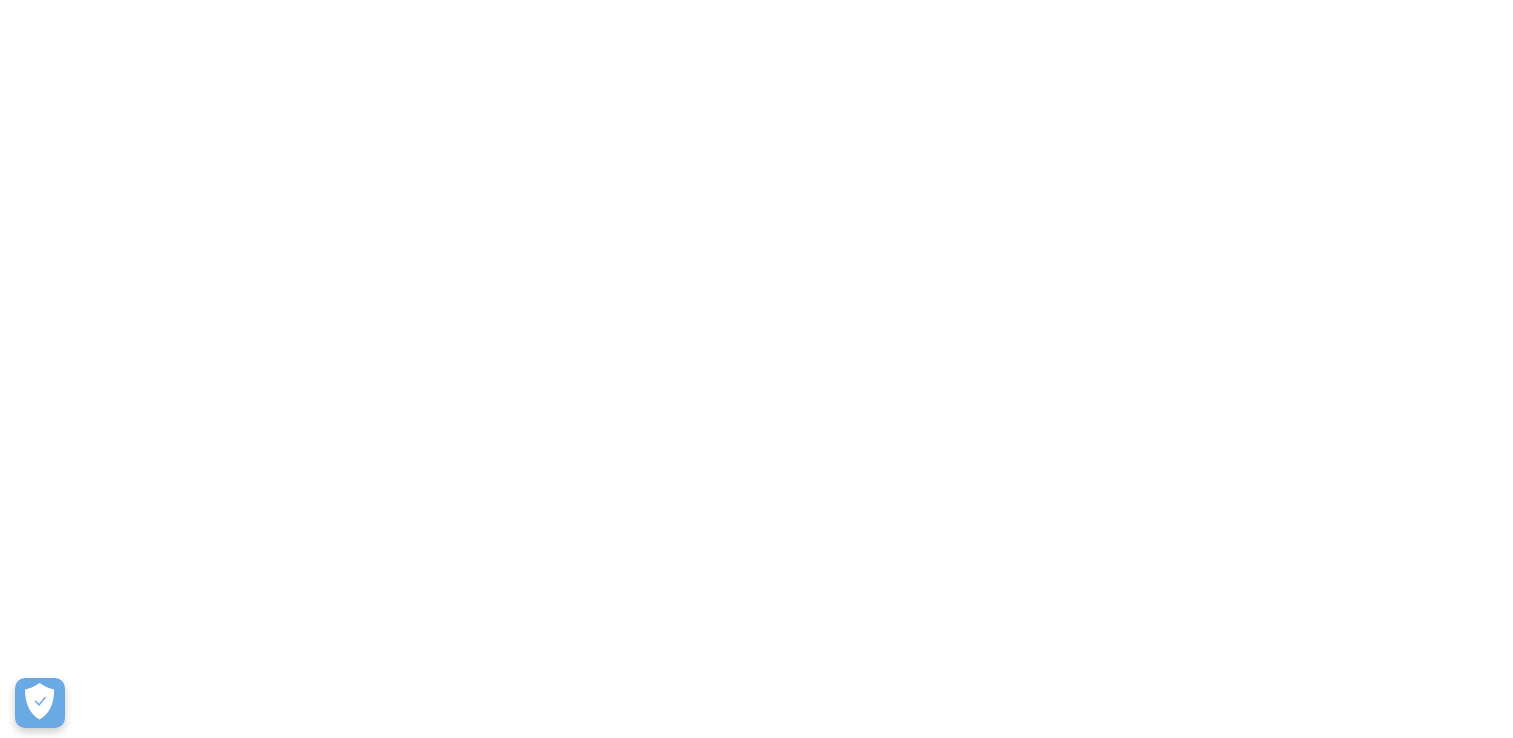 scroll, scrollTop: 0, scrollLeft: 0, axis: both 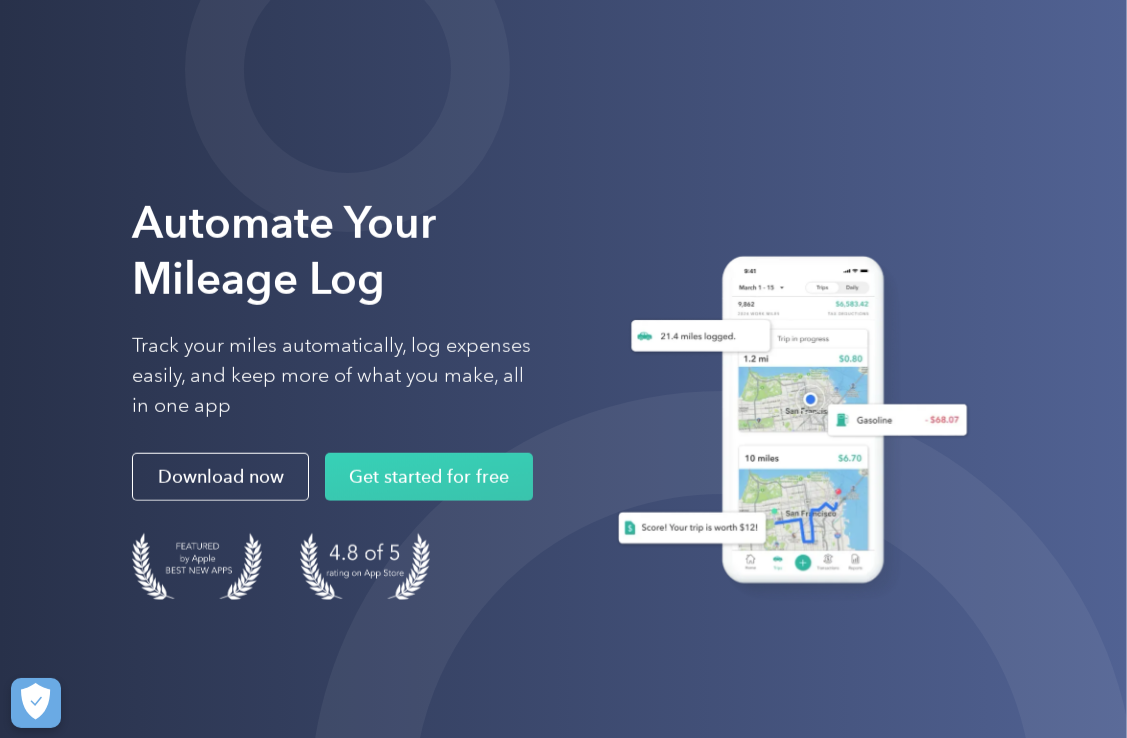 click on "Automate Your Mileage Log Track your miles automatically, log expenses easily, and keep more of what you make, all in one app Download now Get started for free" at bounding box center (339, 428) 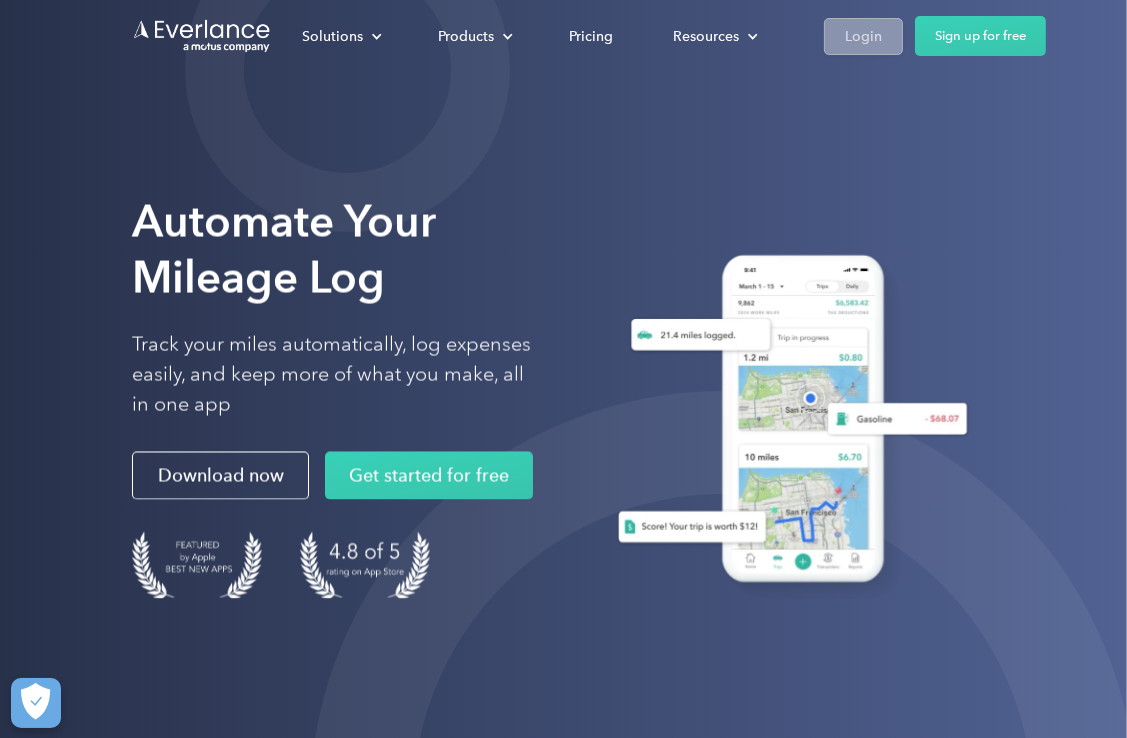 click on "Login" at bounding box center (863, 36) 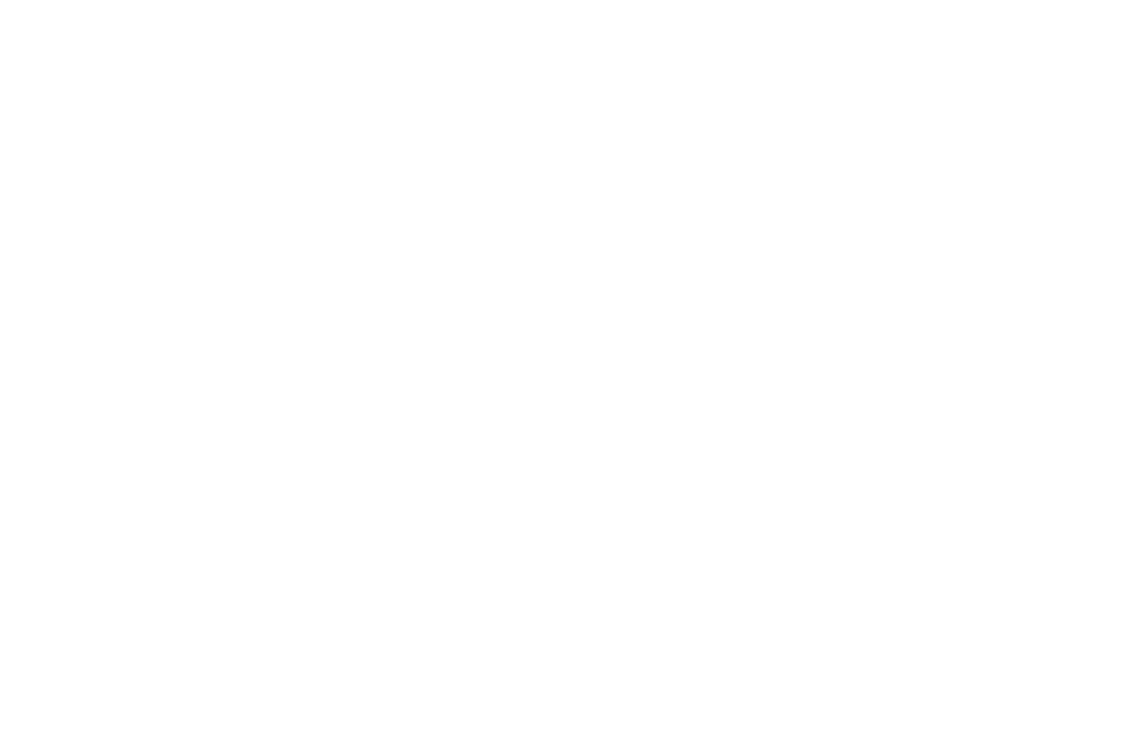 scroll, scrollTop: 0, scrollLeft: 0, axis: both 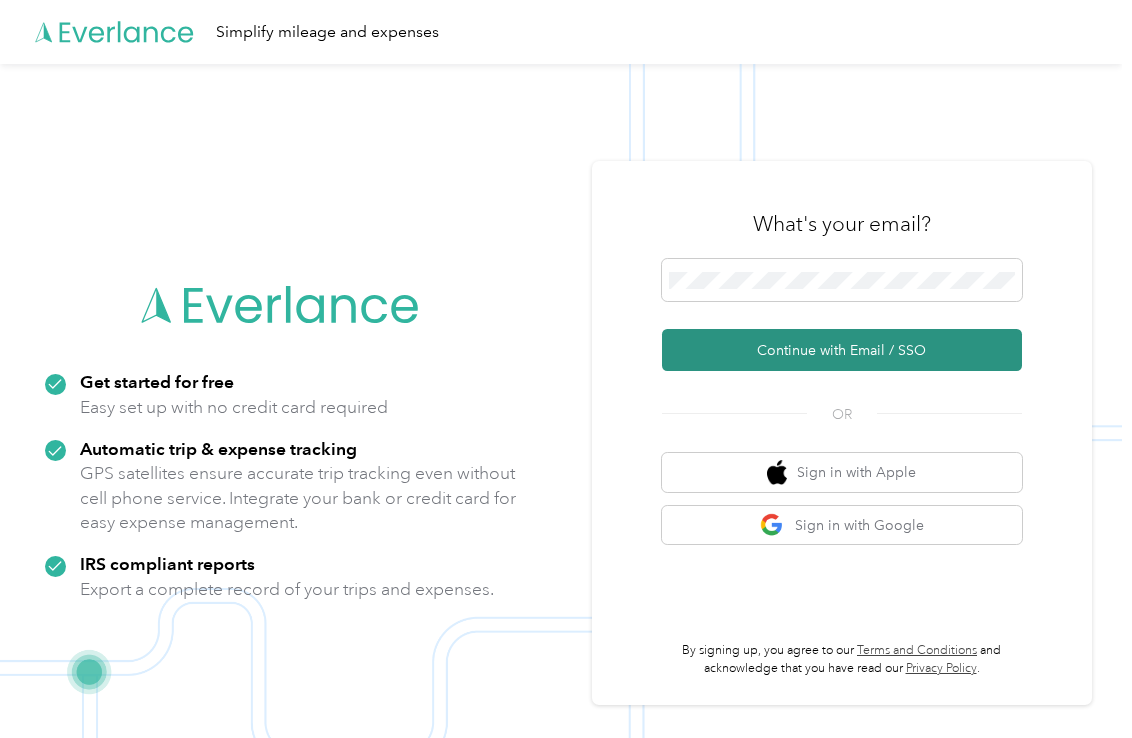 click on "Continue with Email / SSO" at bounding box center (842, 350) 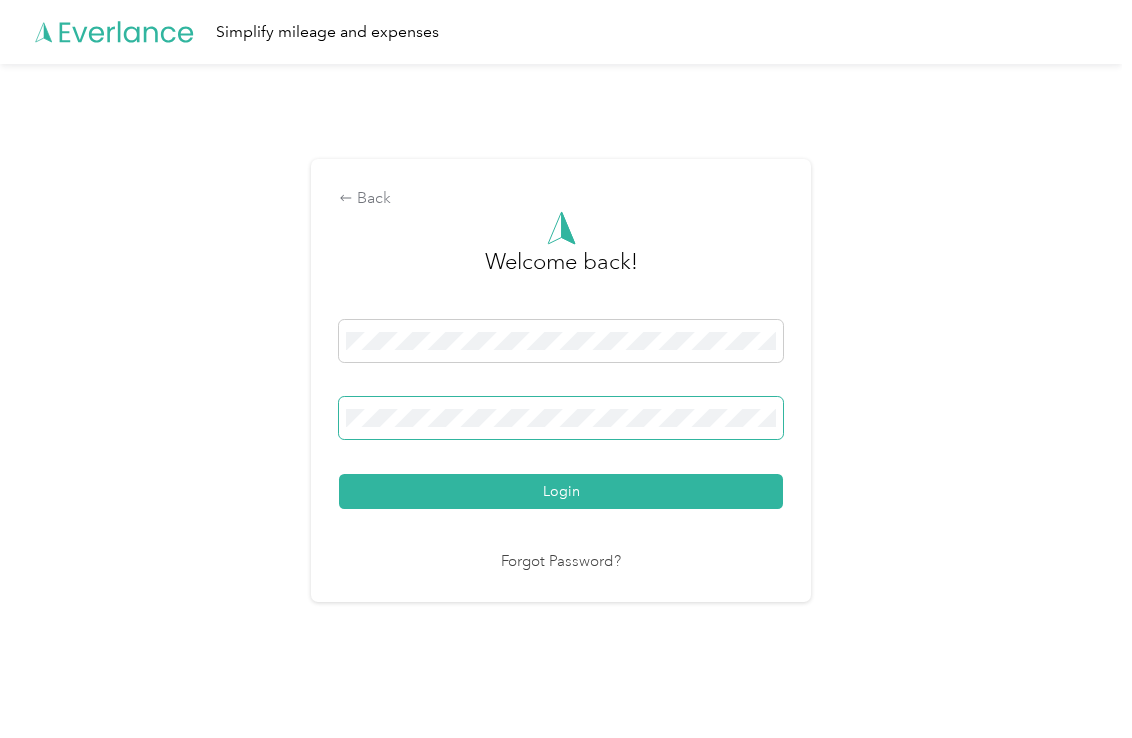 click on "Login" at bounding box center (561, 491) 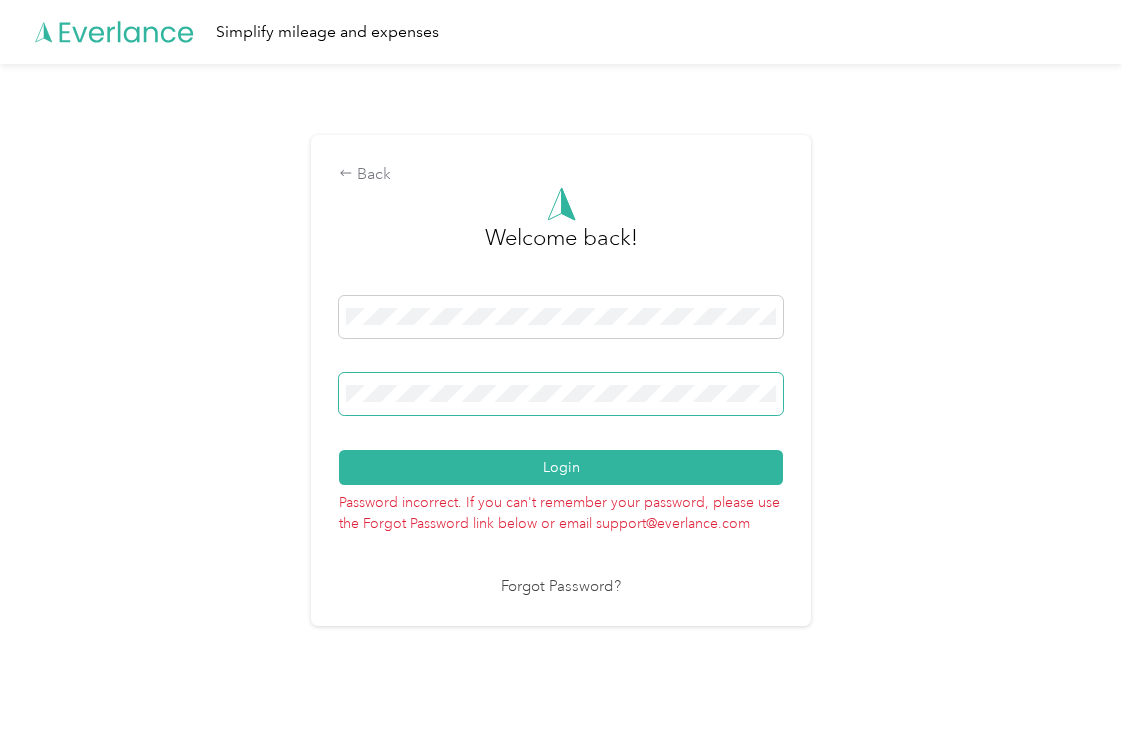 click on "Login" at bounding box center (561, 467) 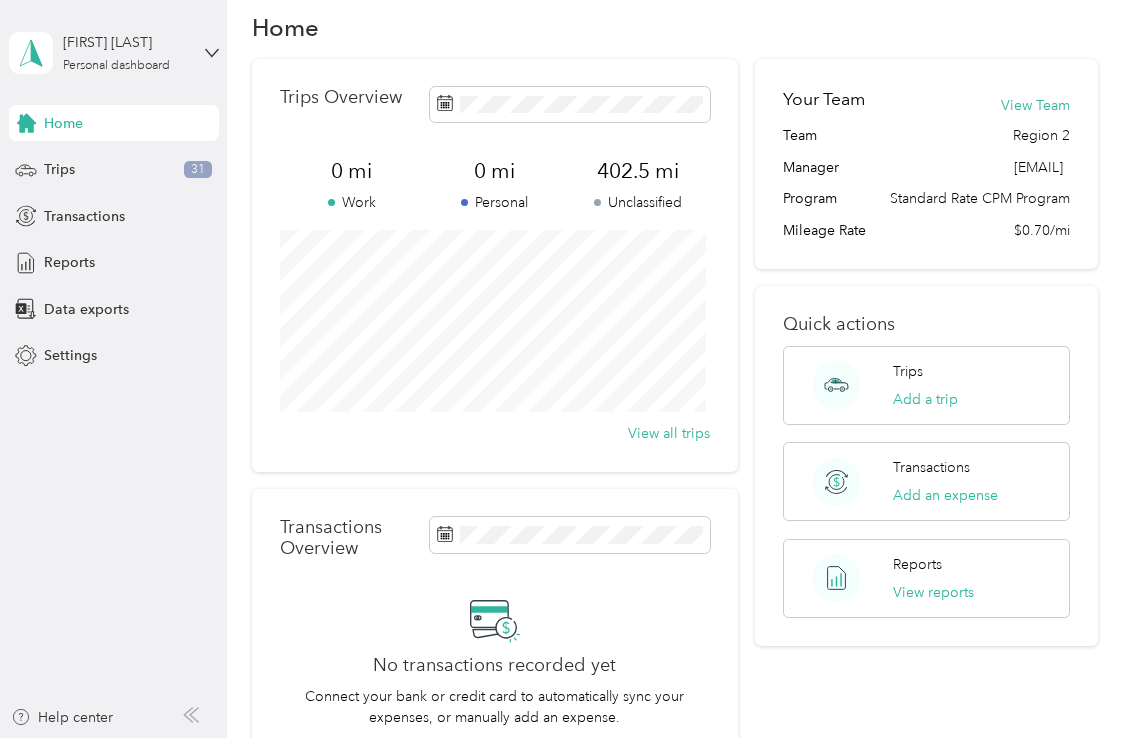 scroll, scrollTop: 0, scrollLeft: 0, axis: both 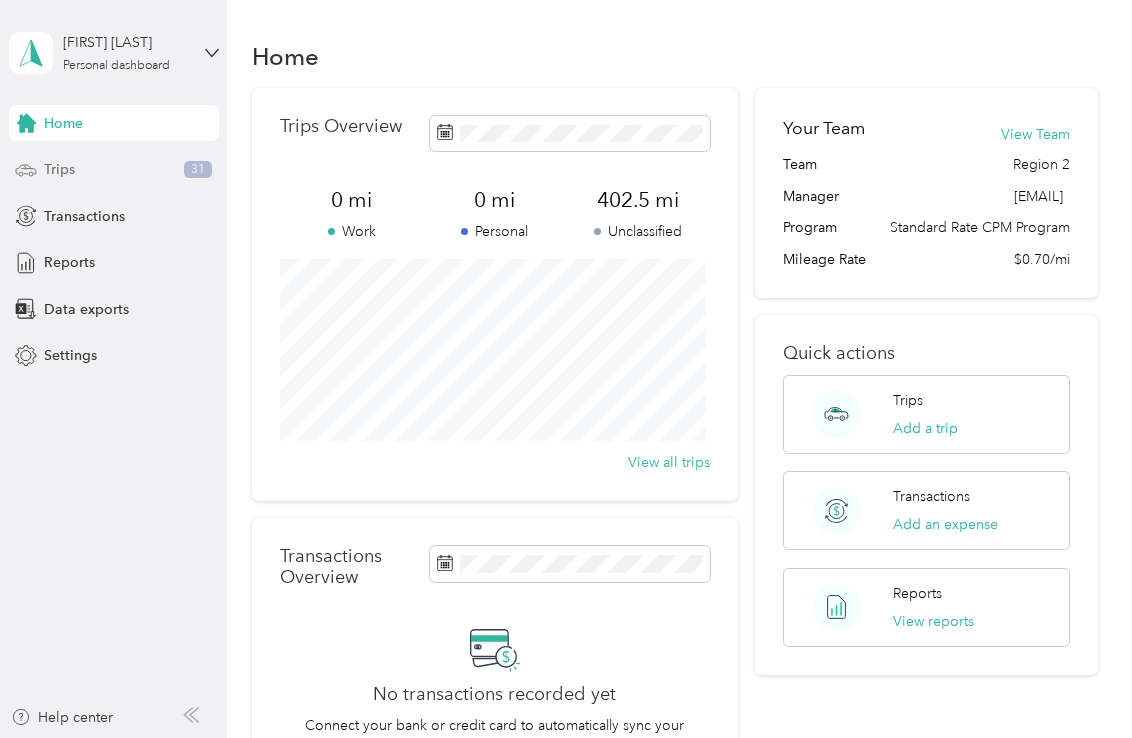 click on "Trips 31" at bounding box center [114, 170] 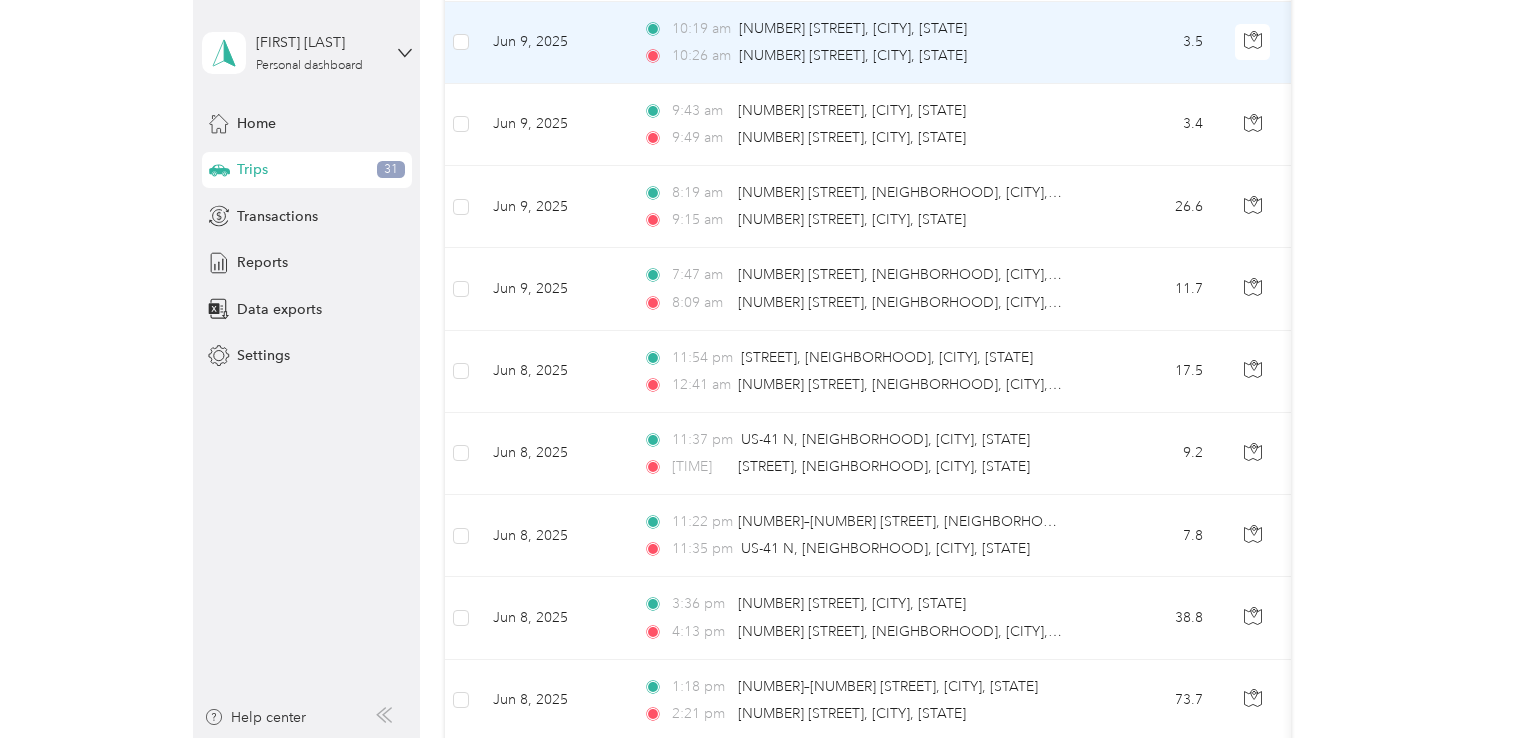 scroll, scrollTop: 0, scrollLeft: 0, axis: both 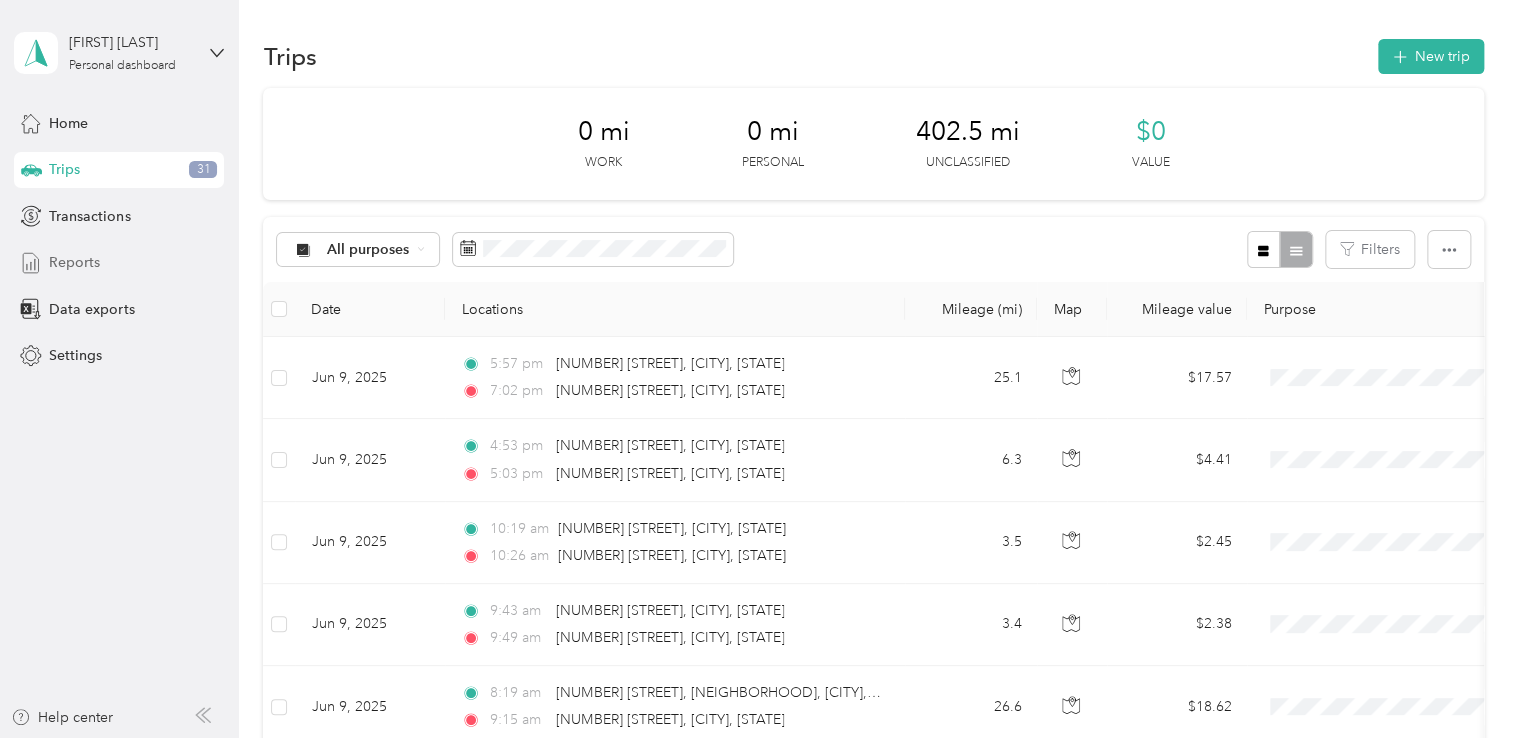click on "Reports" at bounding box center [74, 262] 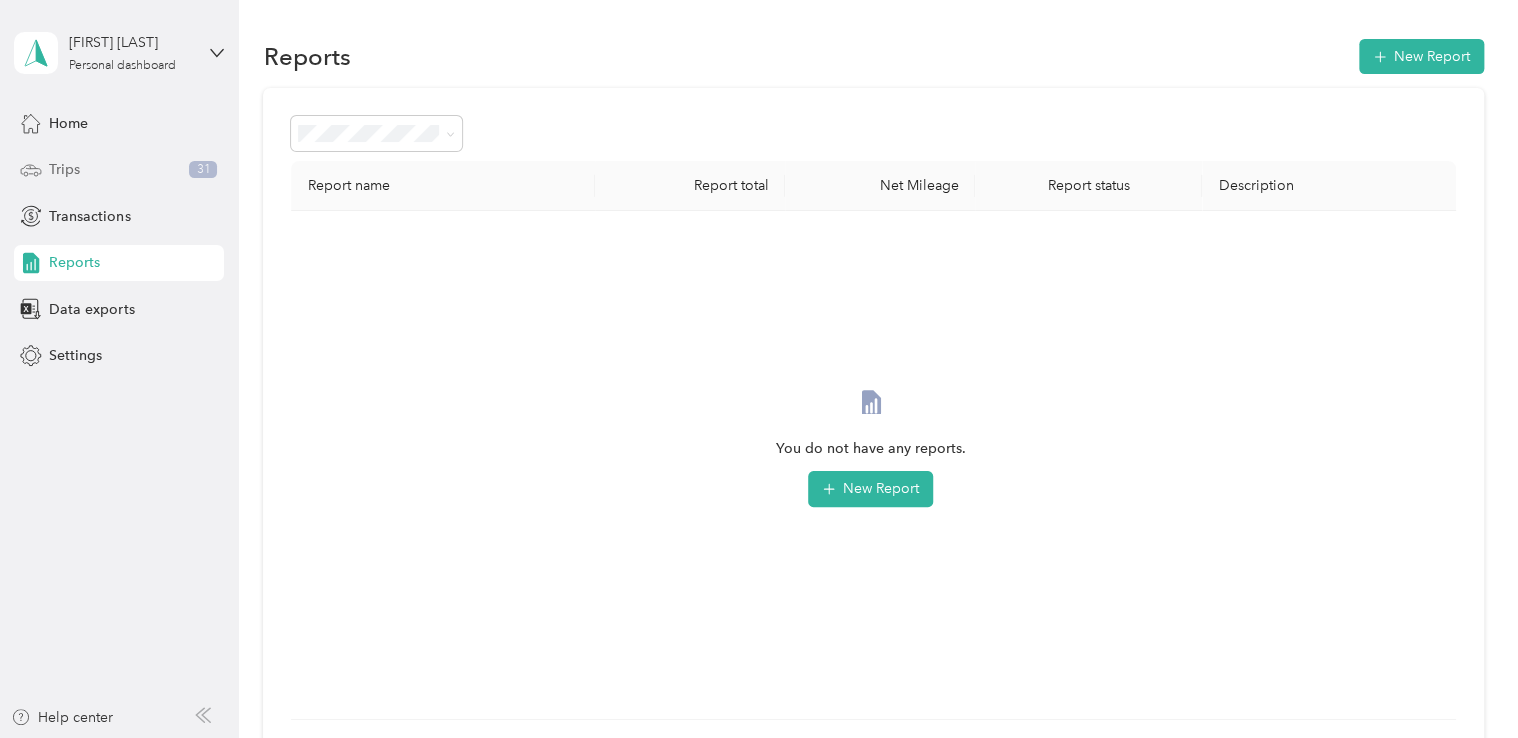 click on "Trips" at bounding box center (64, 169) 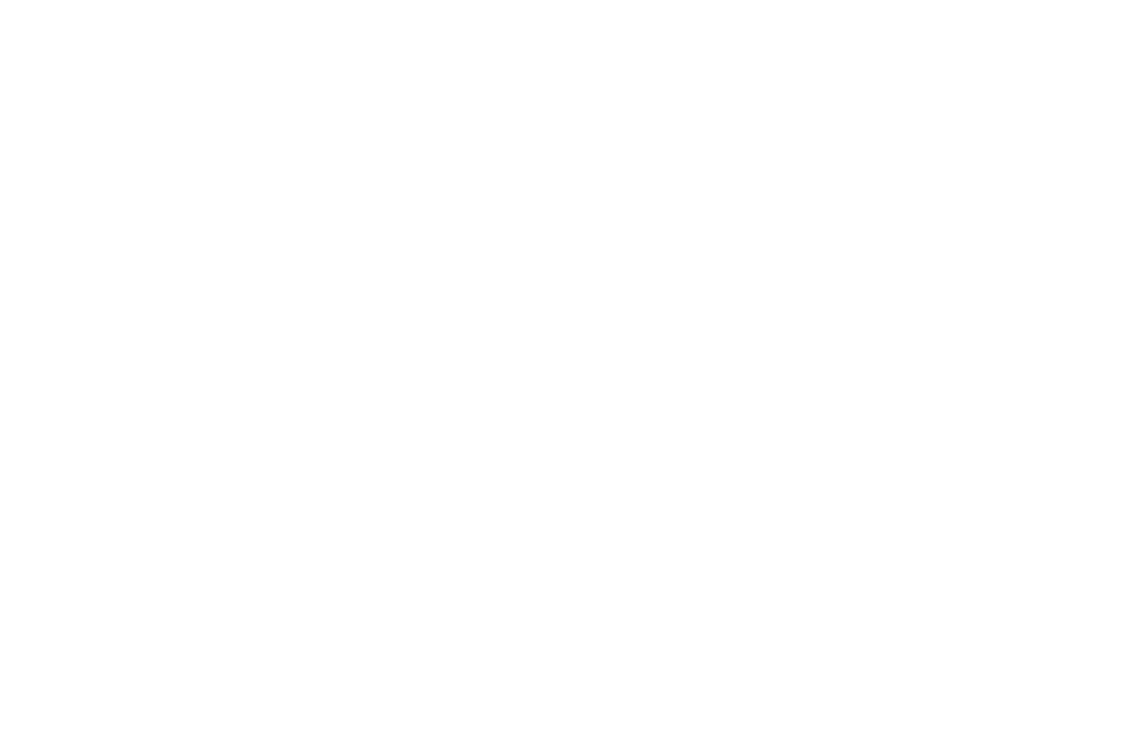 scroll, scrollTop: 0, scrollLeft: 0, axis: both 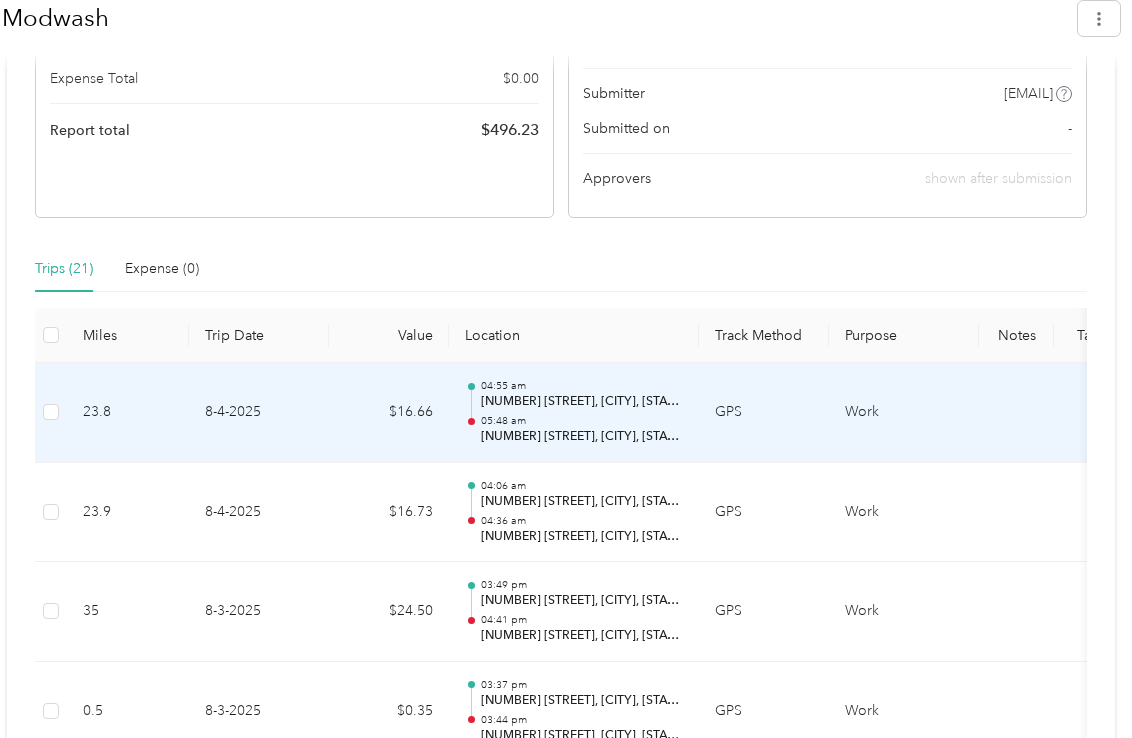 click on "8-4-2025" at bounding box center [259, 413] 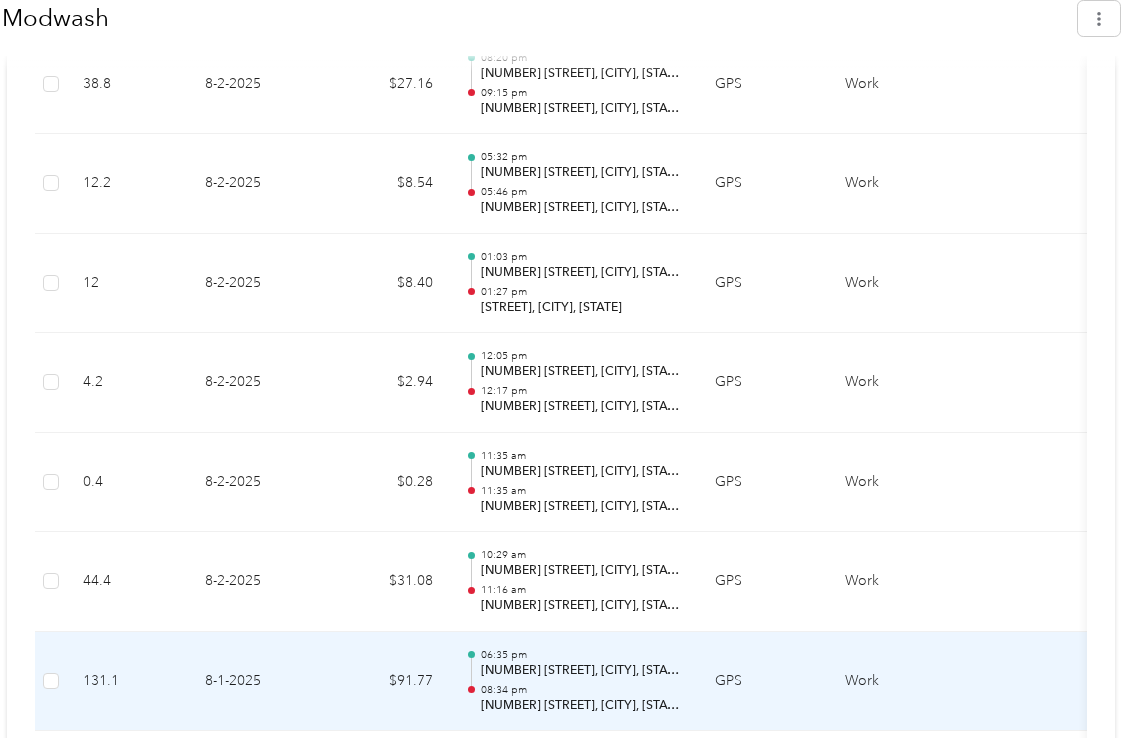 scroll, scrollTop: 1700, scrollLeft: 0, axis: vertical 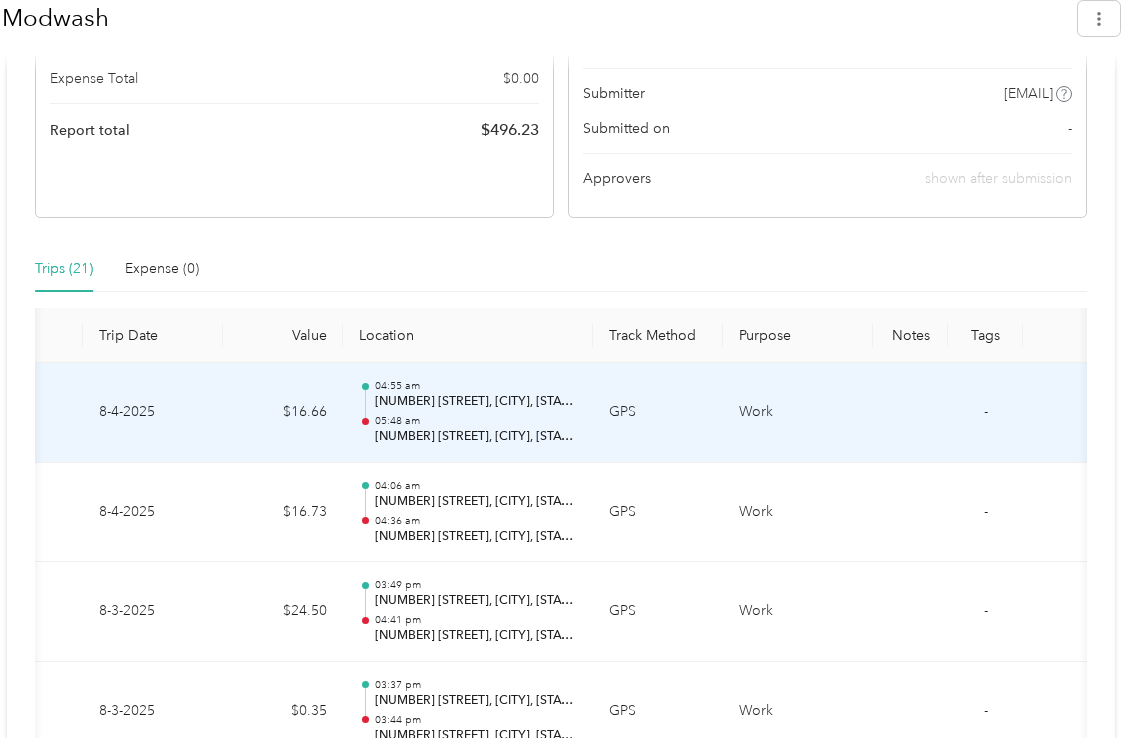 click on "GPS" at bounding box center (658, 413) 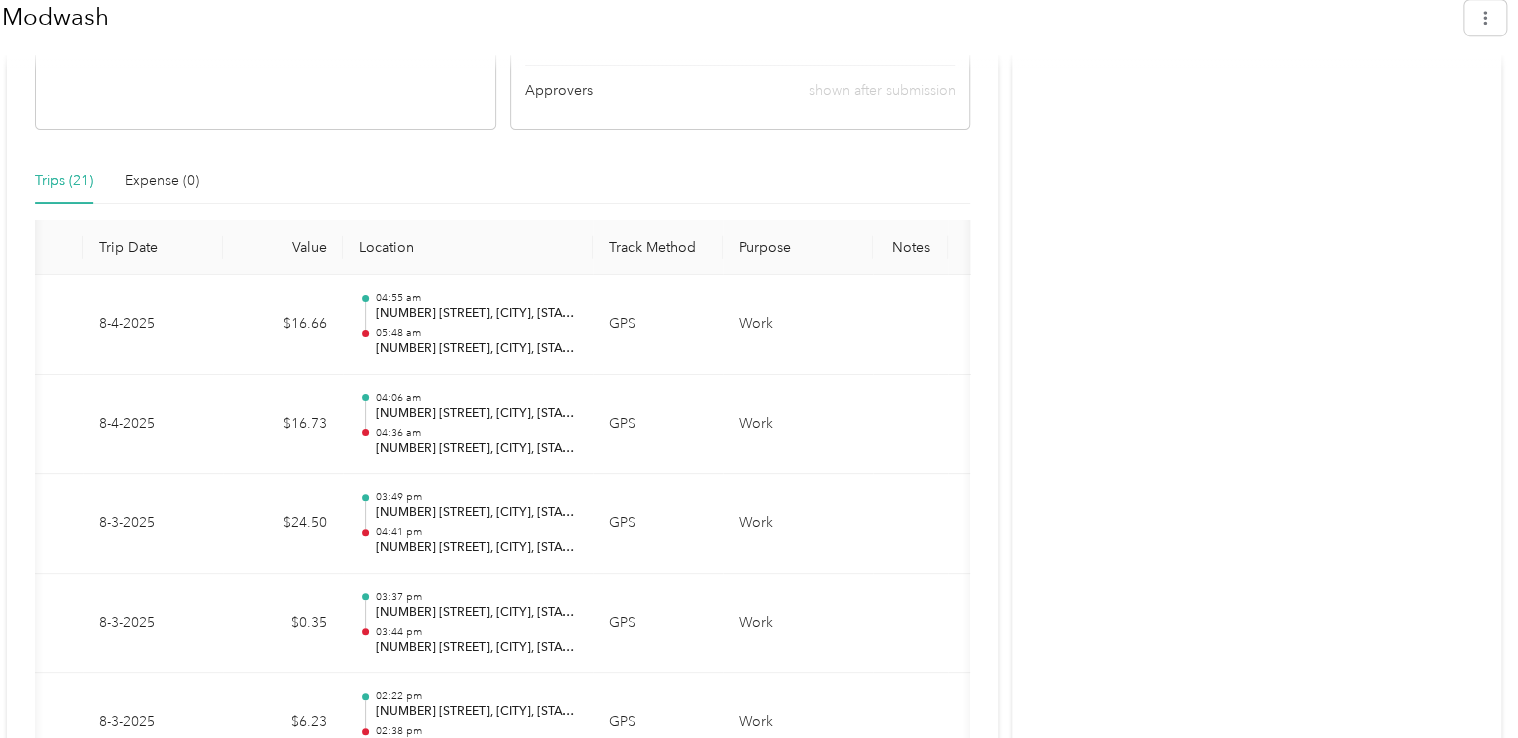 scroll, scrollTop: 0, scrollLeft: 0, axis: both 